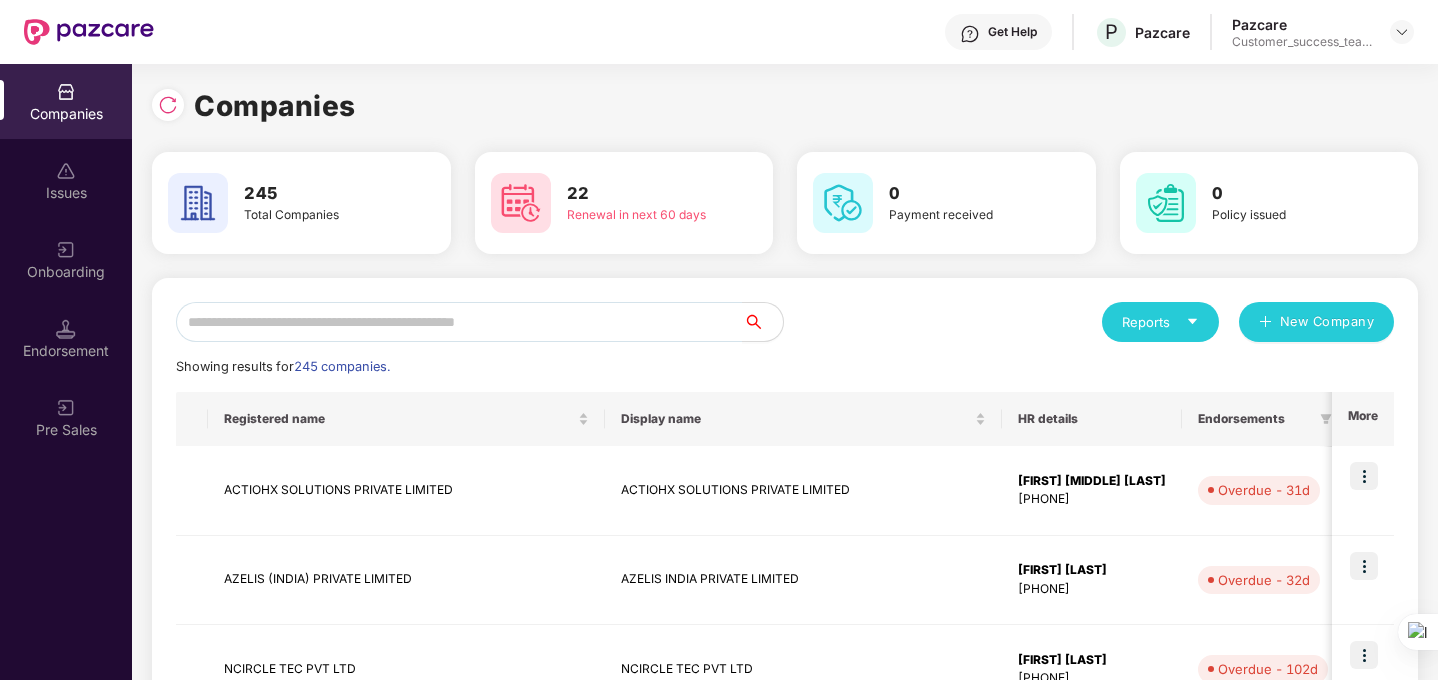 scroll, scrollTop: 0, scrollLeft: 0, axis: both 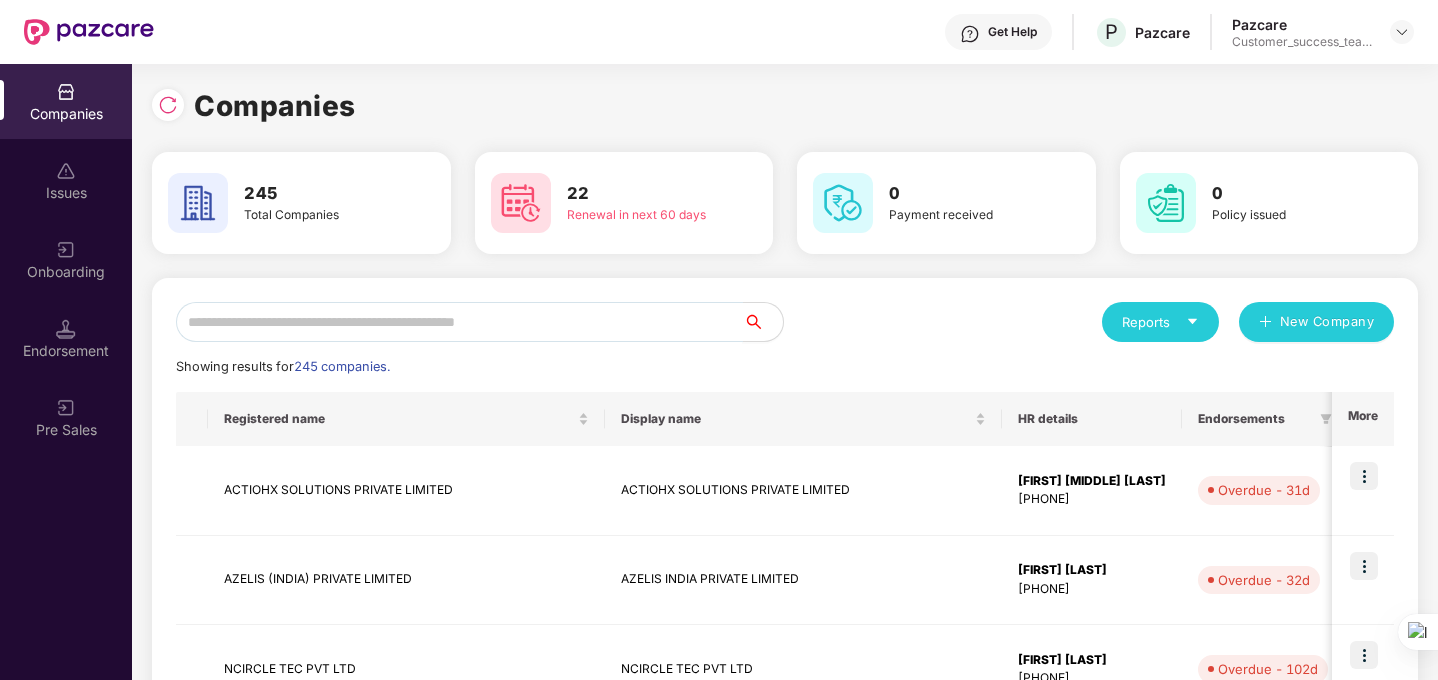 click at bounding box center [459, 322] 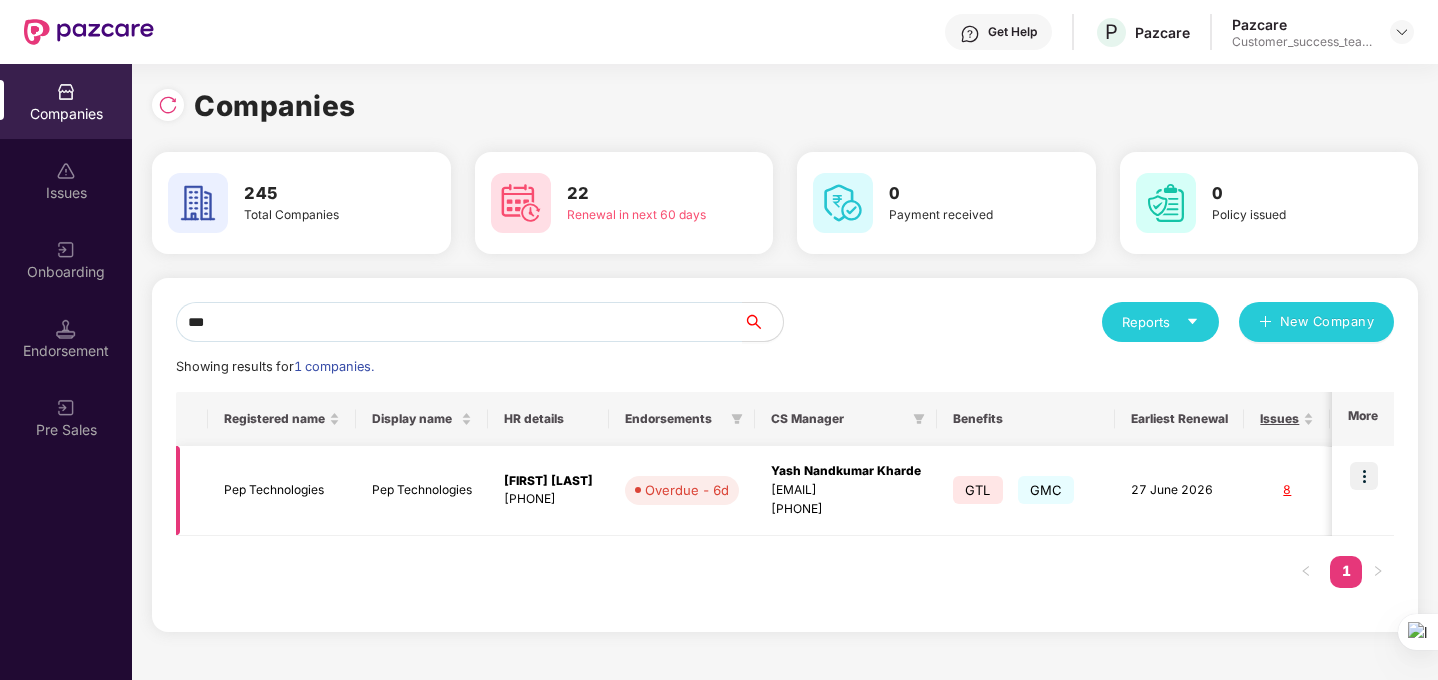 type on "***" 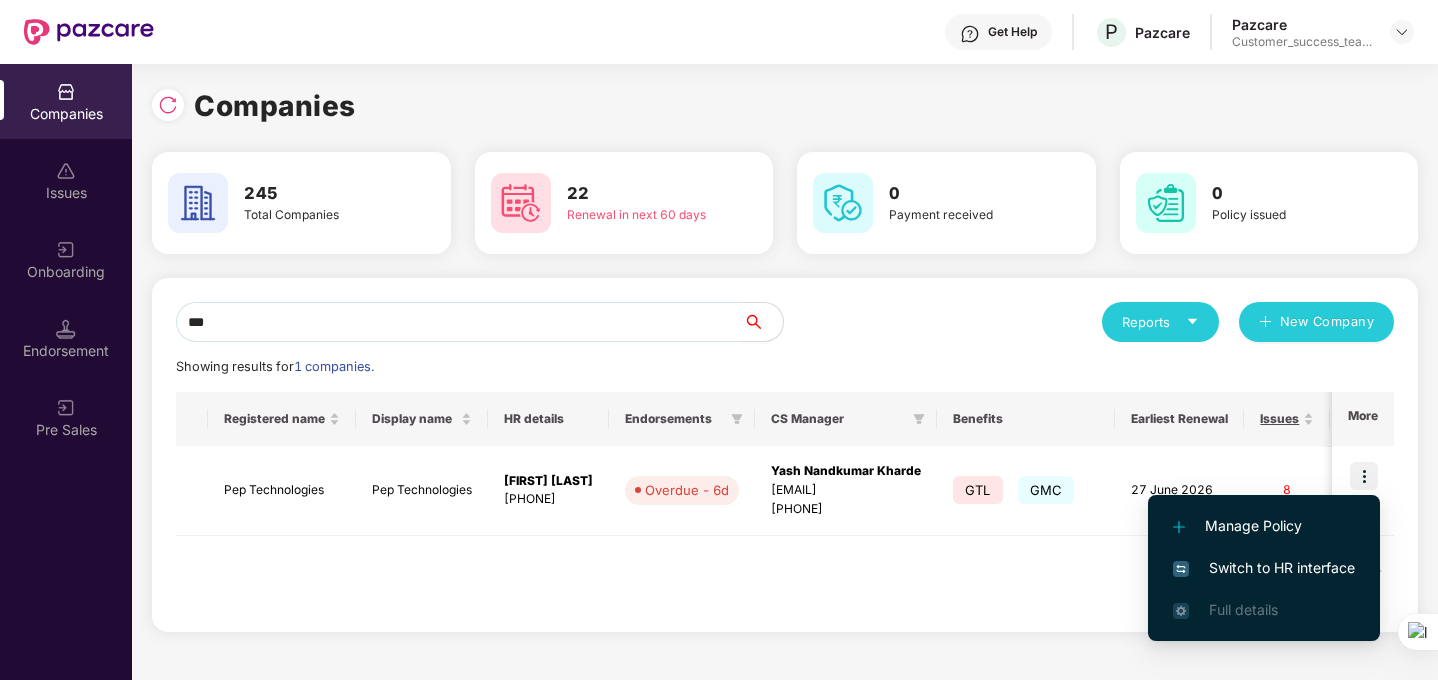 click on "Switch to HR interface" at bounding box center [1264, 568] 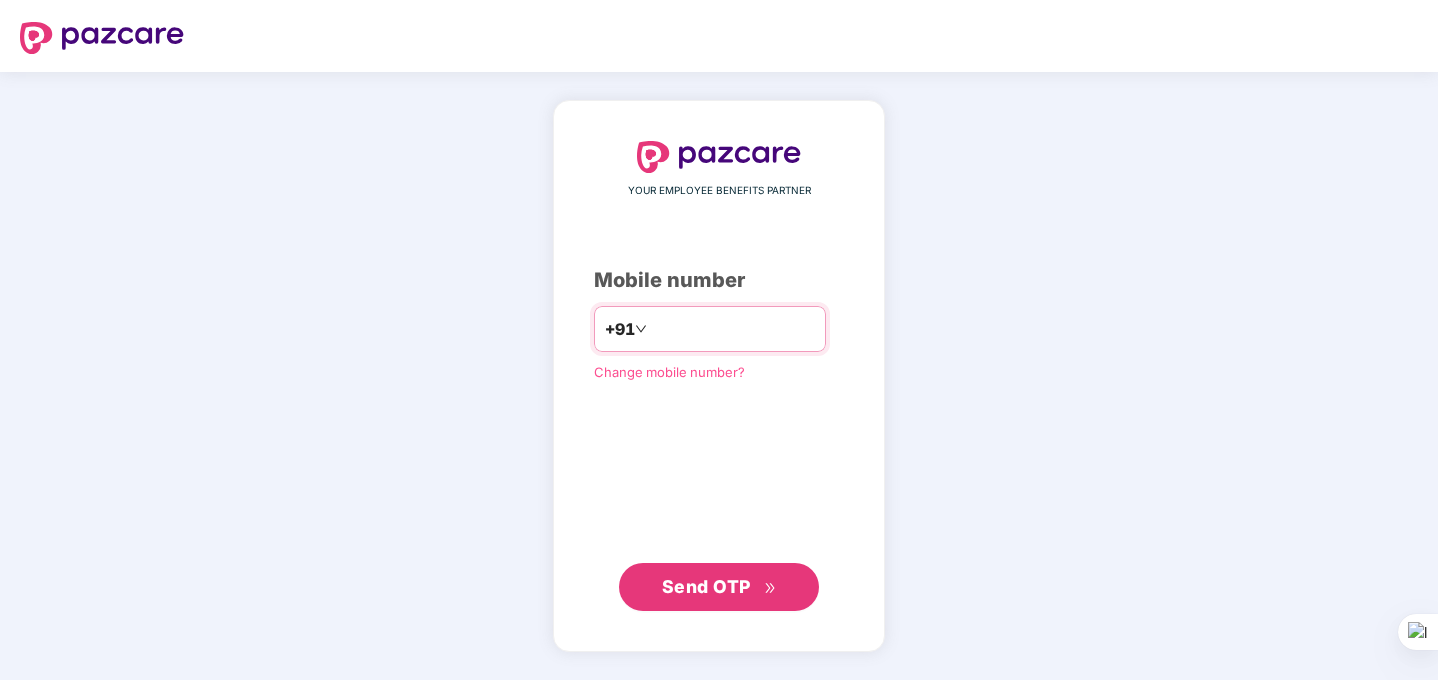 scroll, scrollTop: 0, scrollLeft: 0, axis: both 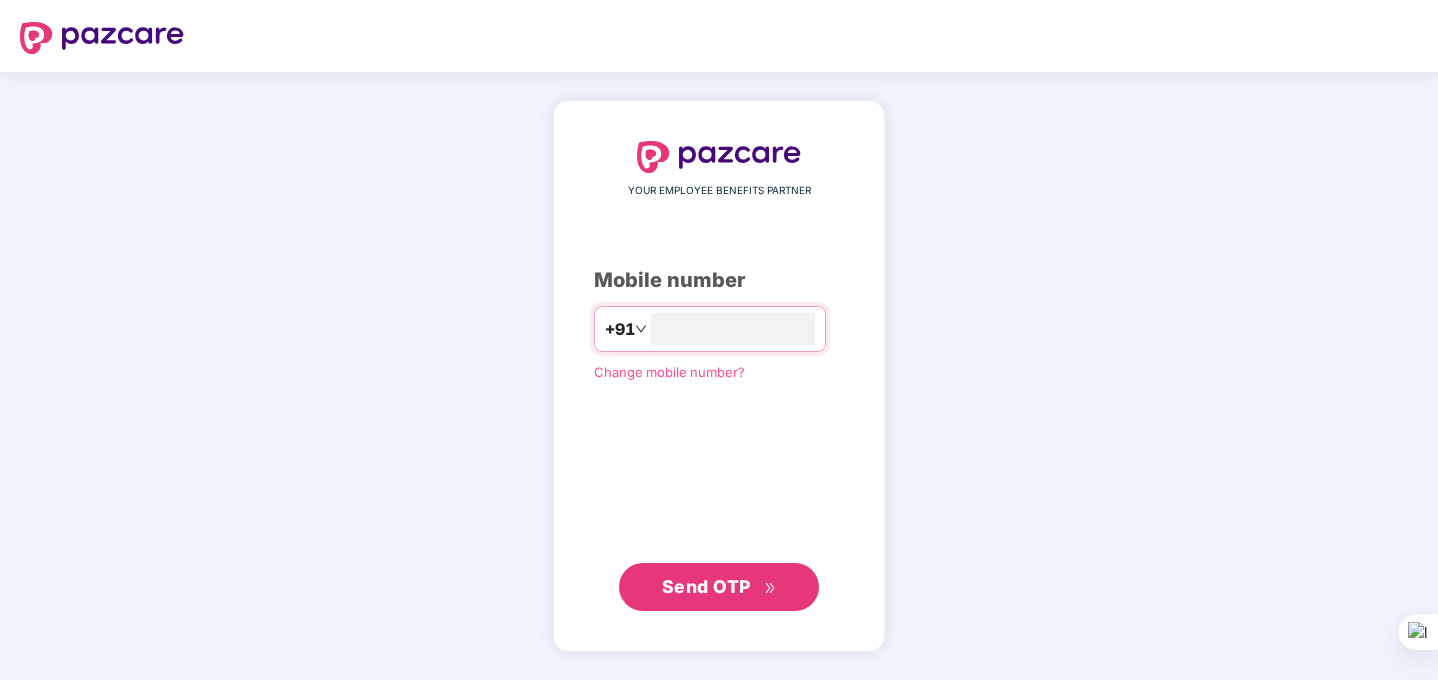 type on "**********" 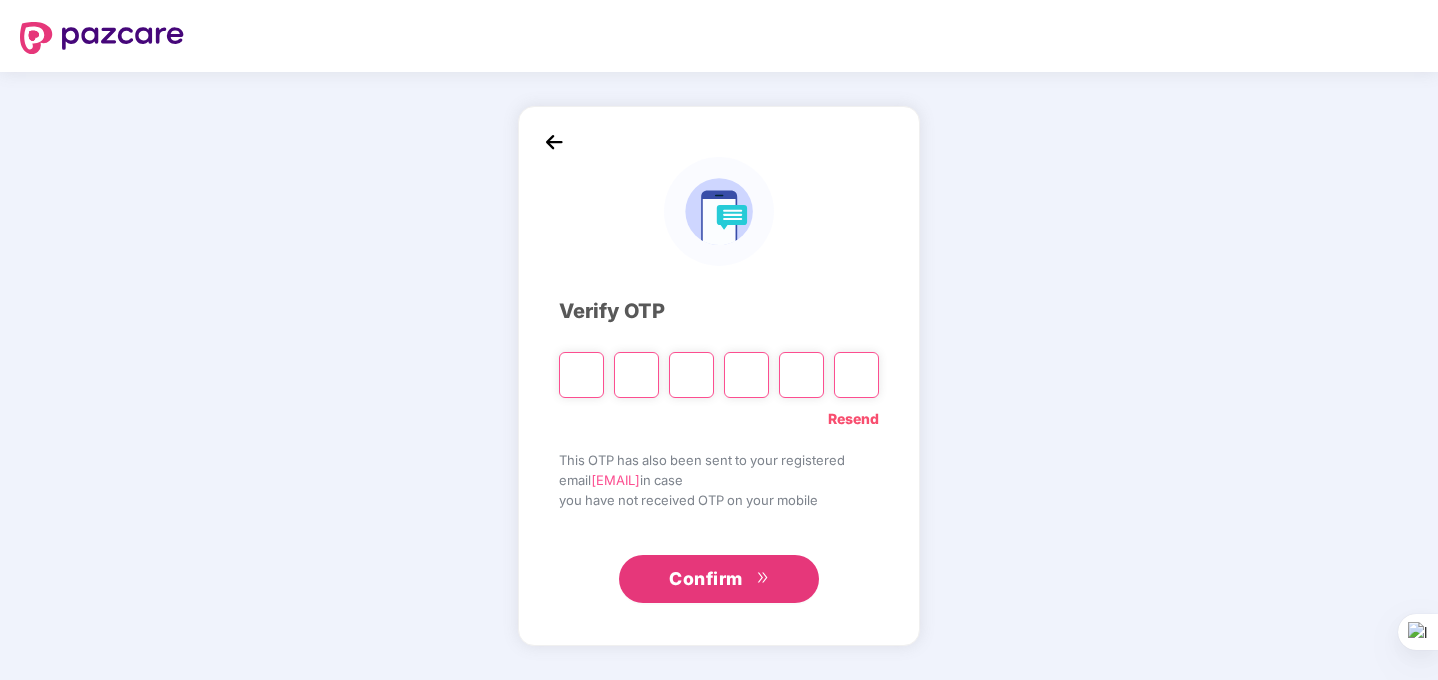 type on "*" 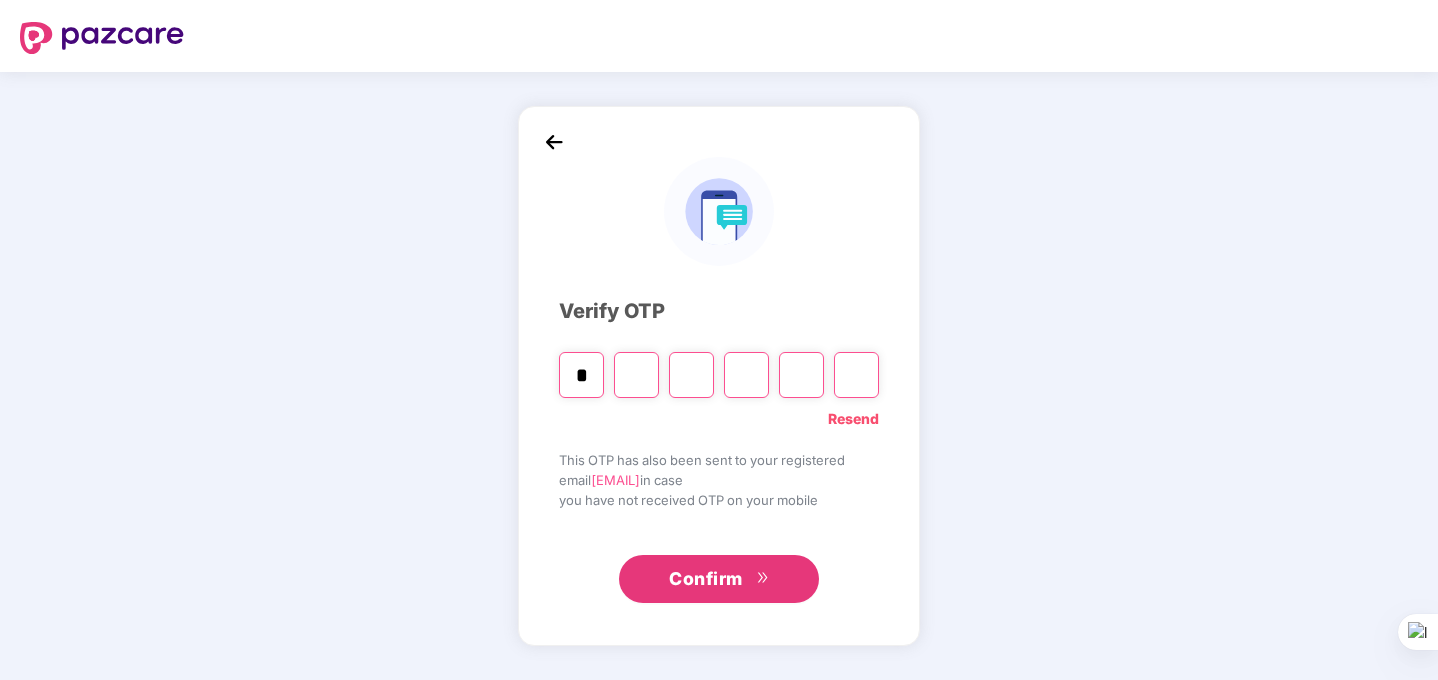 type on "*" 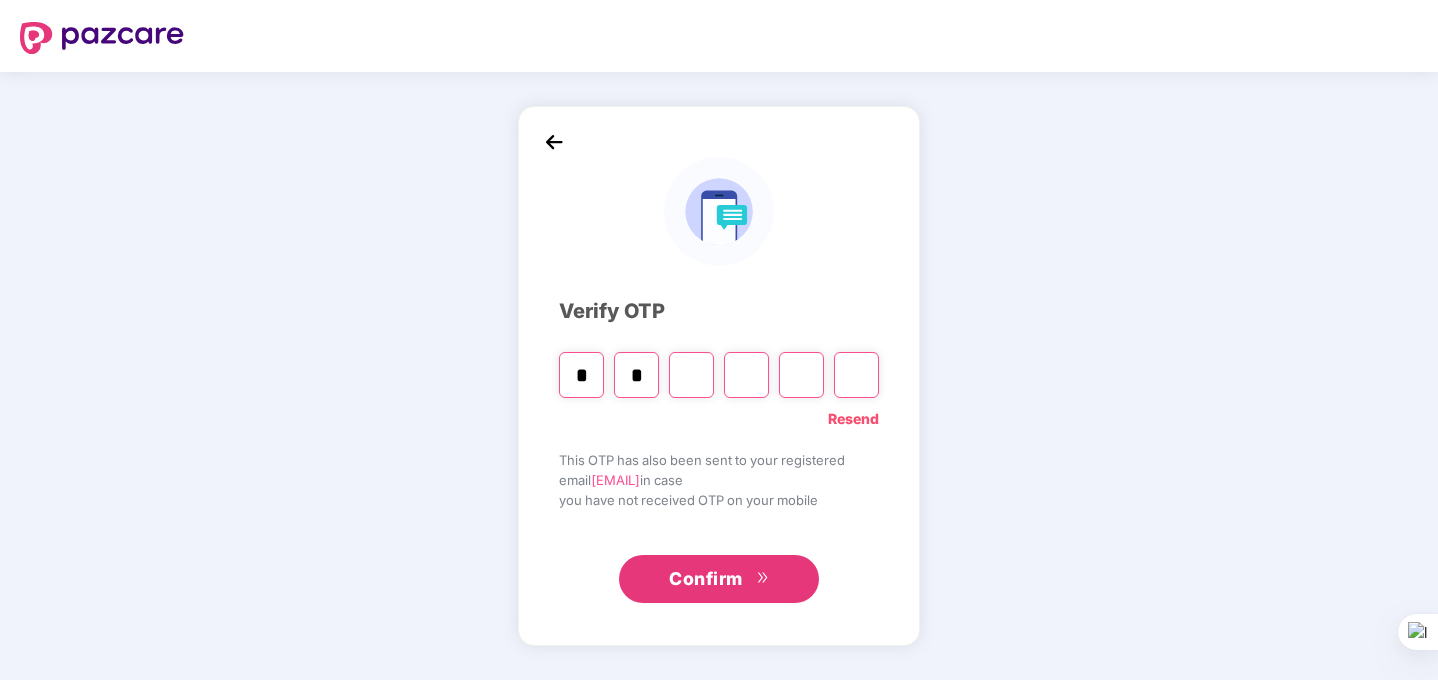 type on "*" 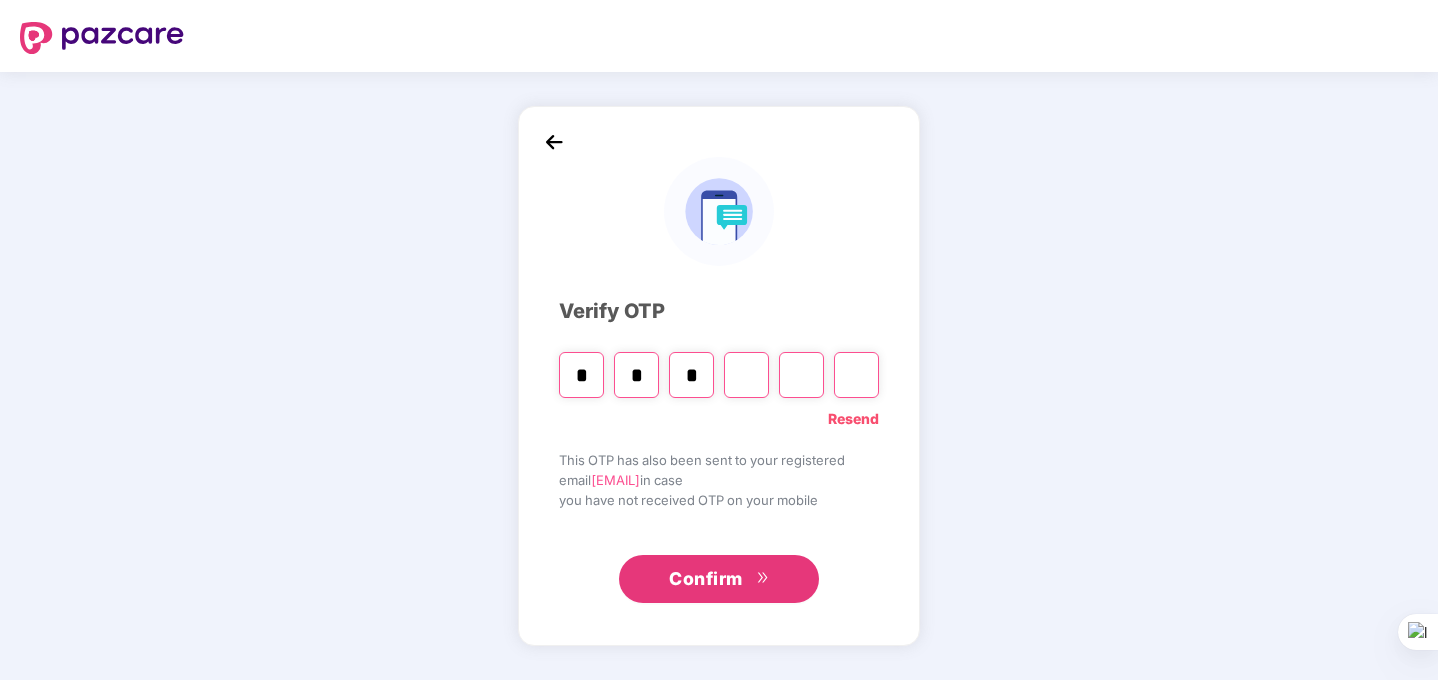 type on "*" 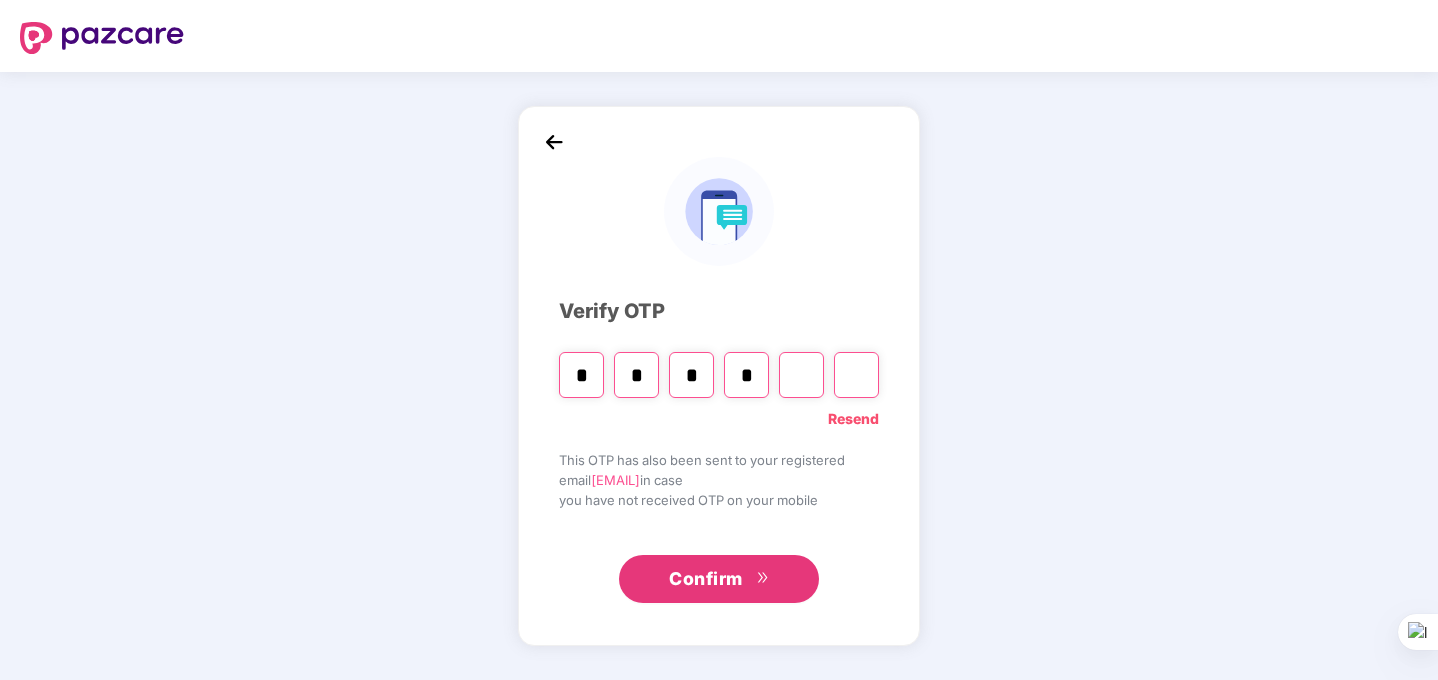 type on "*" 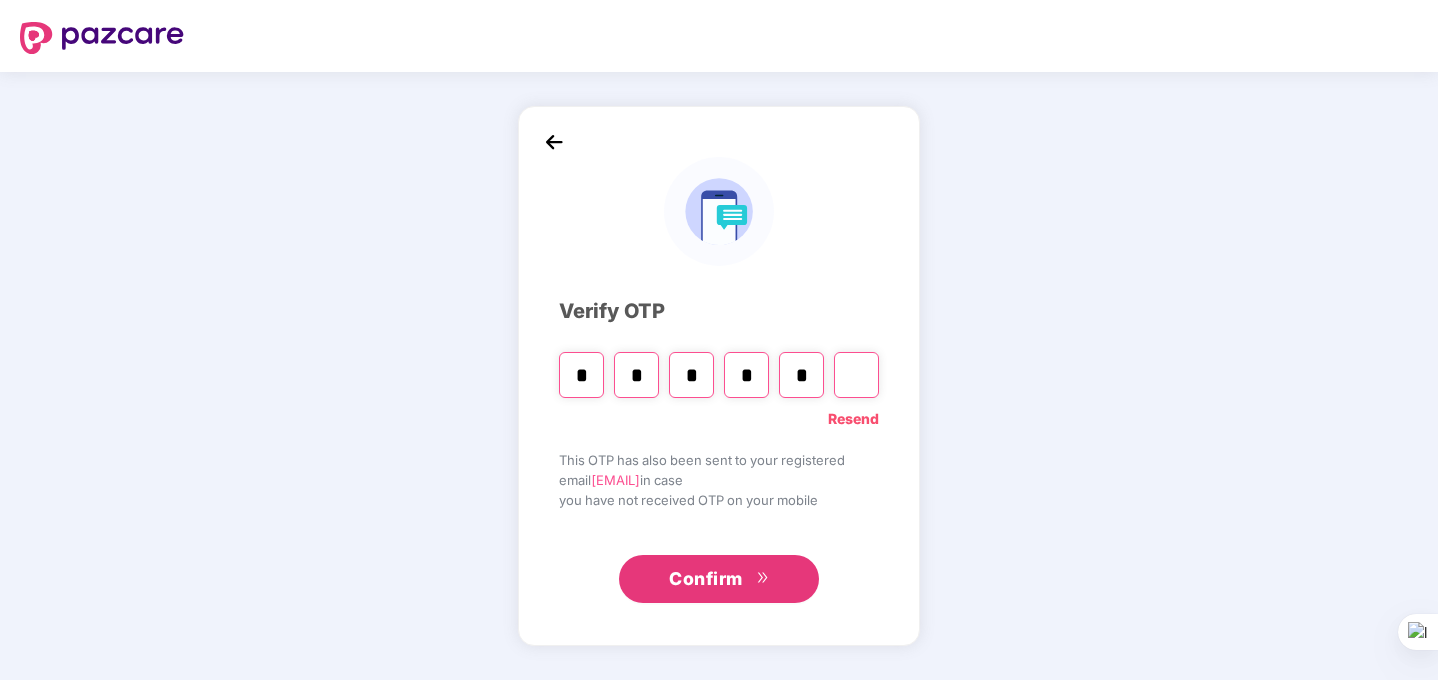 type on "*" 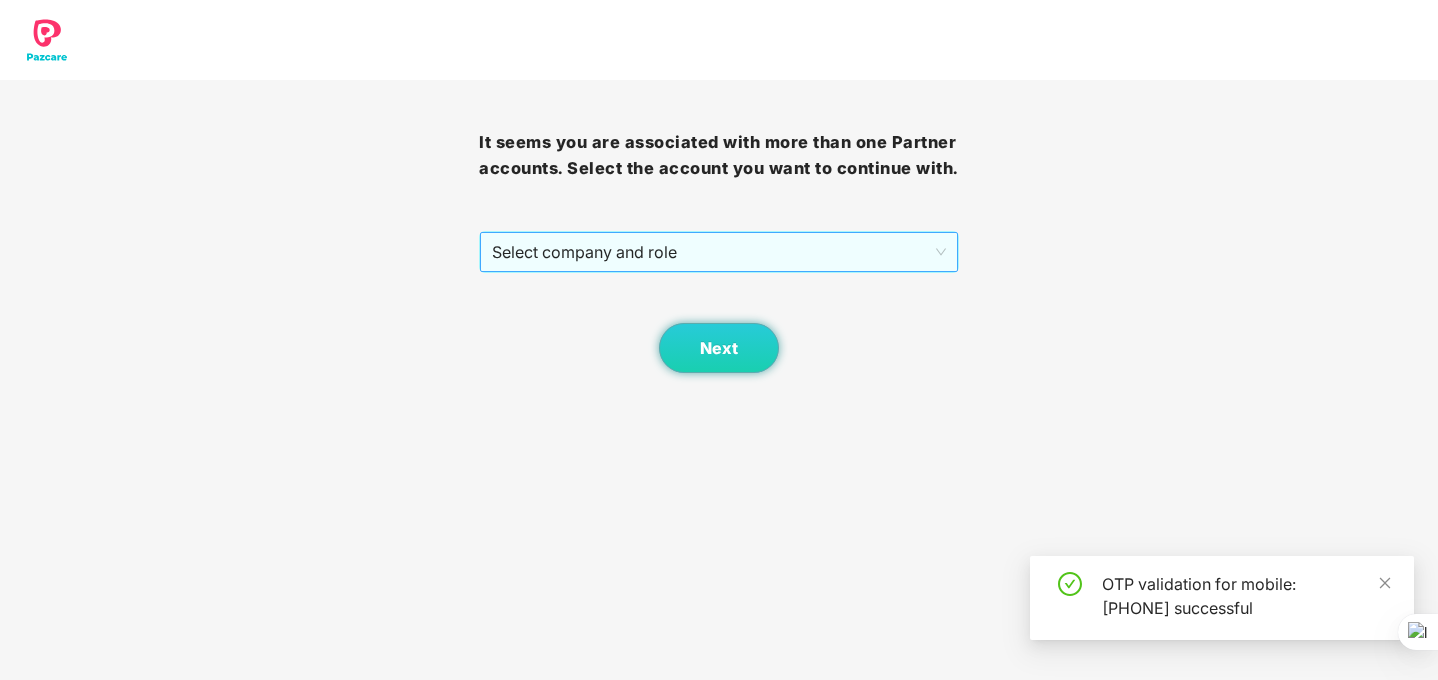 click on "Select company and role" at bounding box center [718, 252] 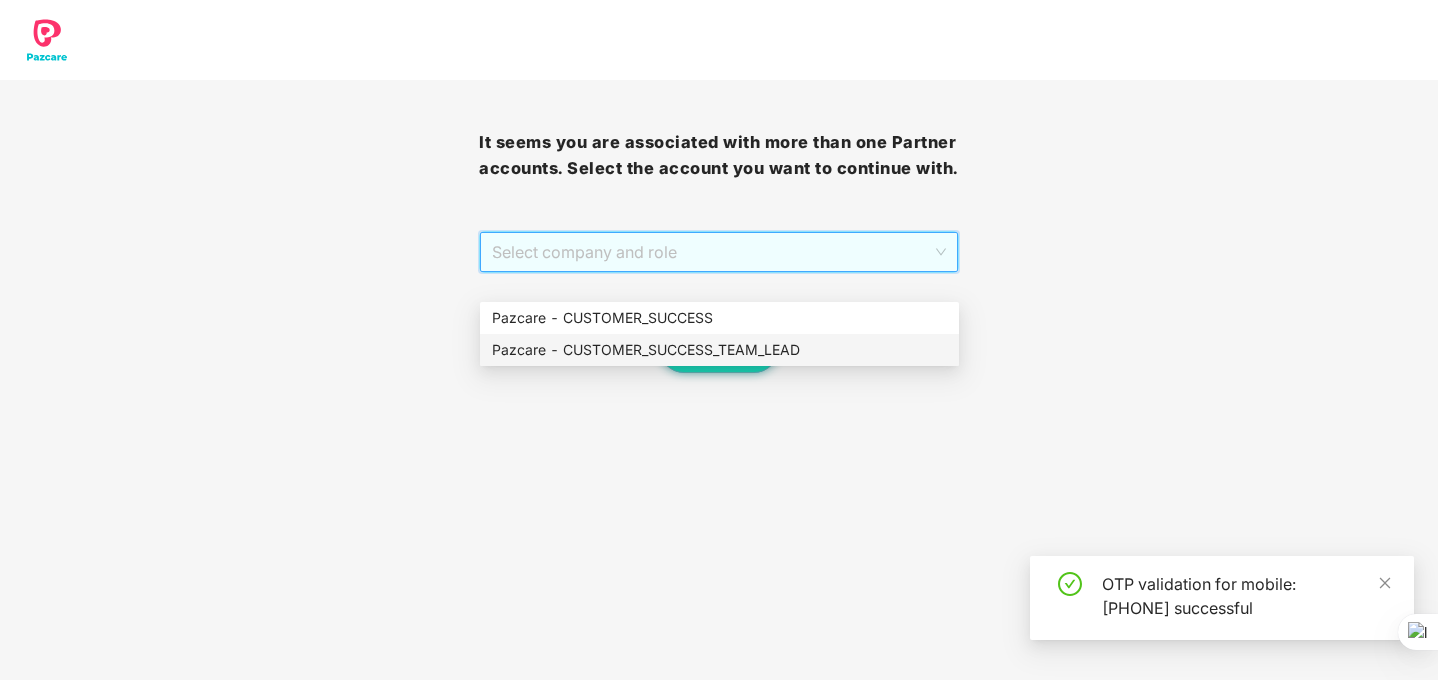 click on "Pazcare - CUSTOMER_SUCCESS_TEAM_LEAD" at bounding box center [719, 350] 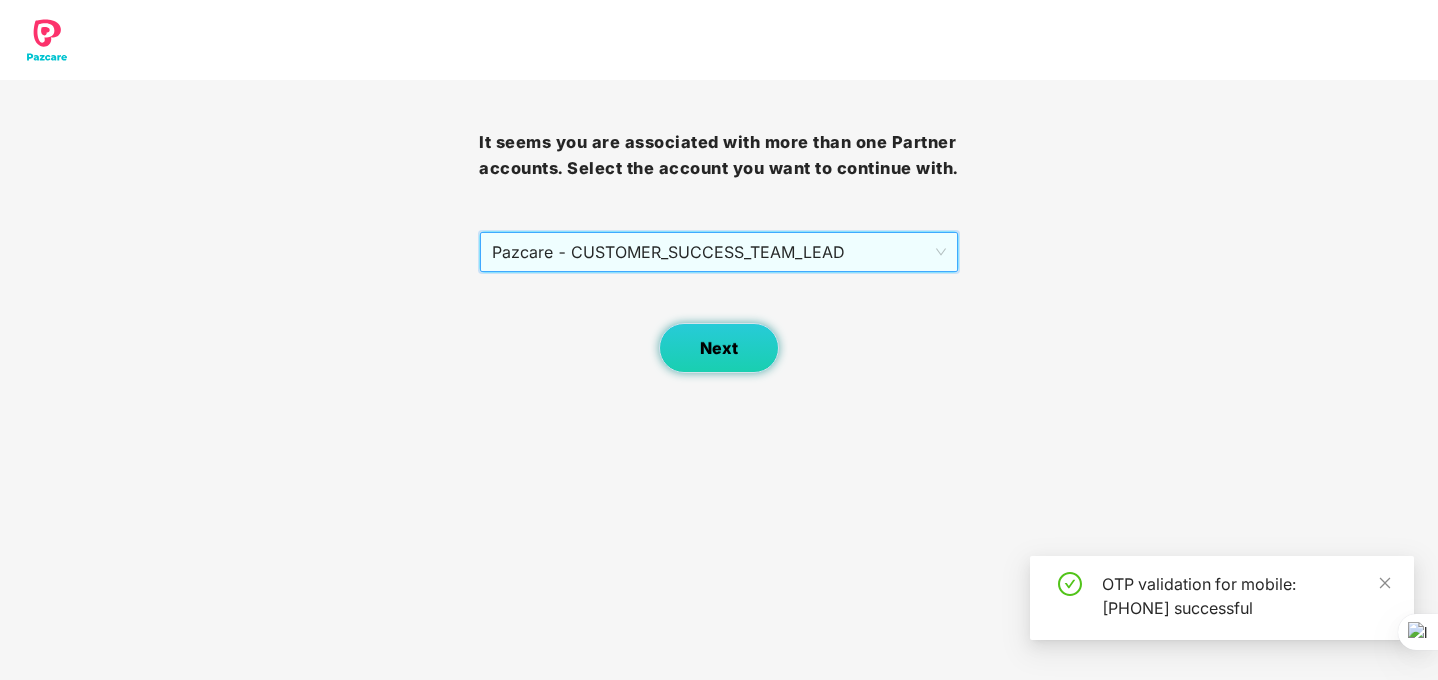 click on "Next" at bounding box center (719, 348) 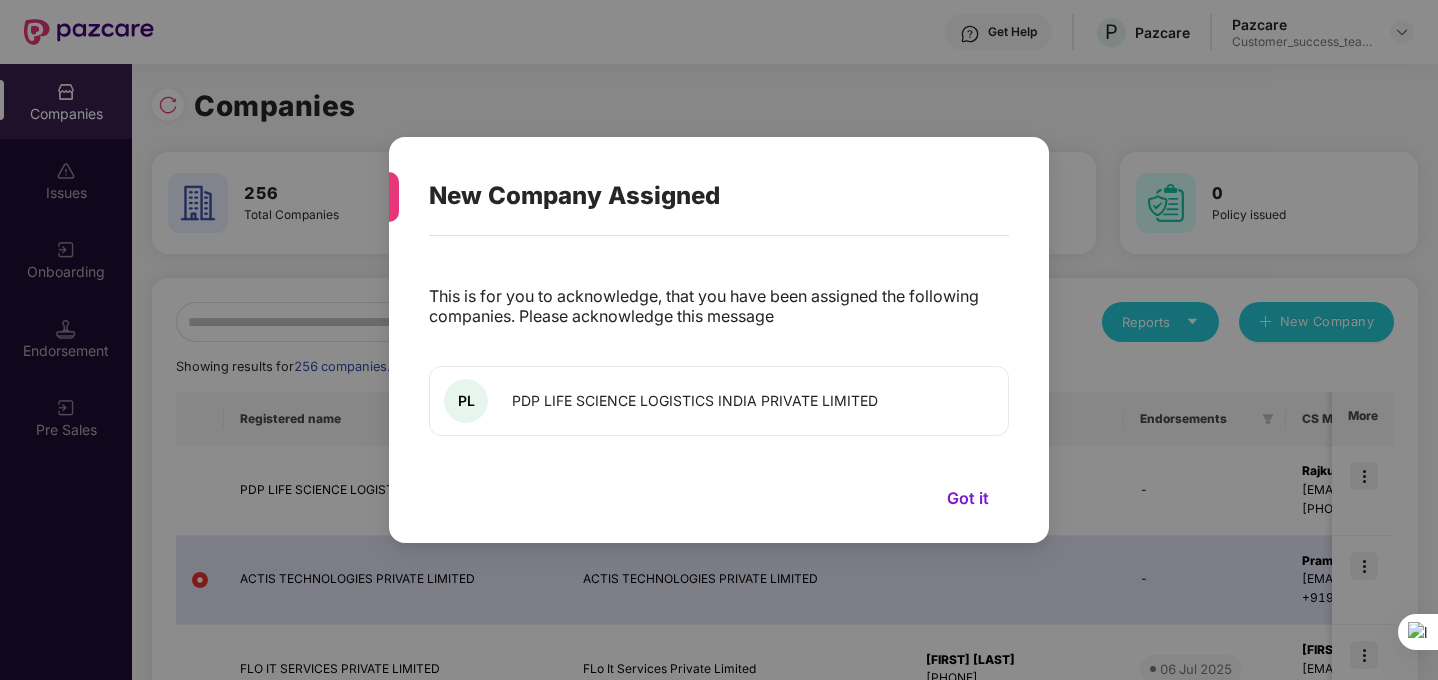 click on "Got it" at bounding box center [968, 498] 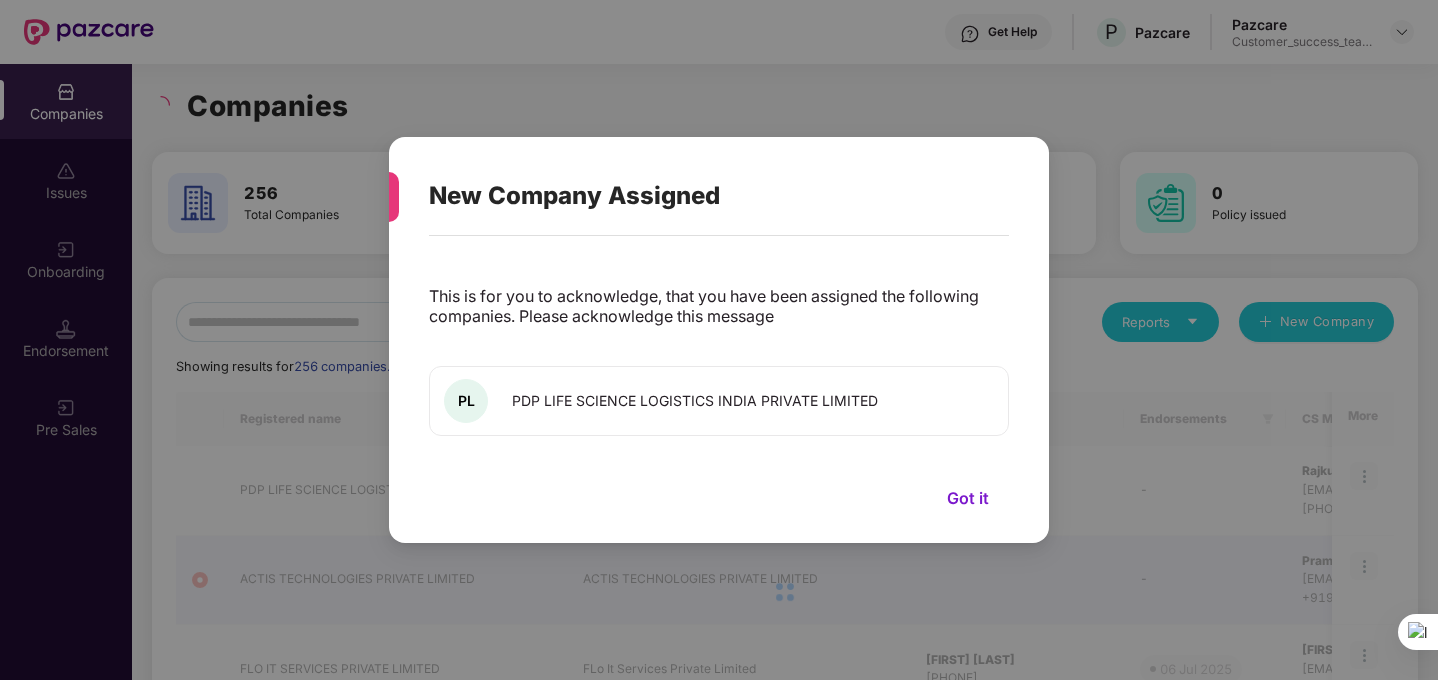 click on "Got it" at bounding box center [968, 498] 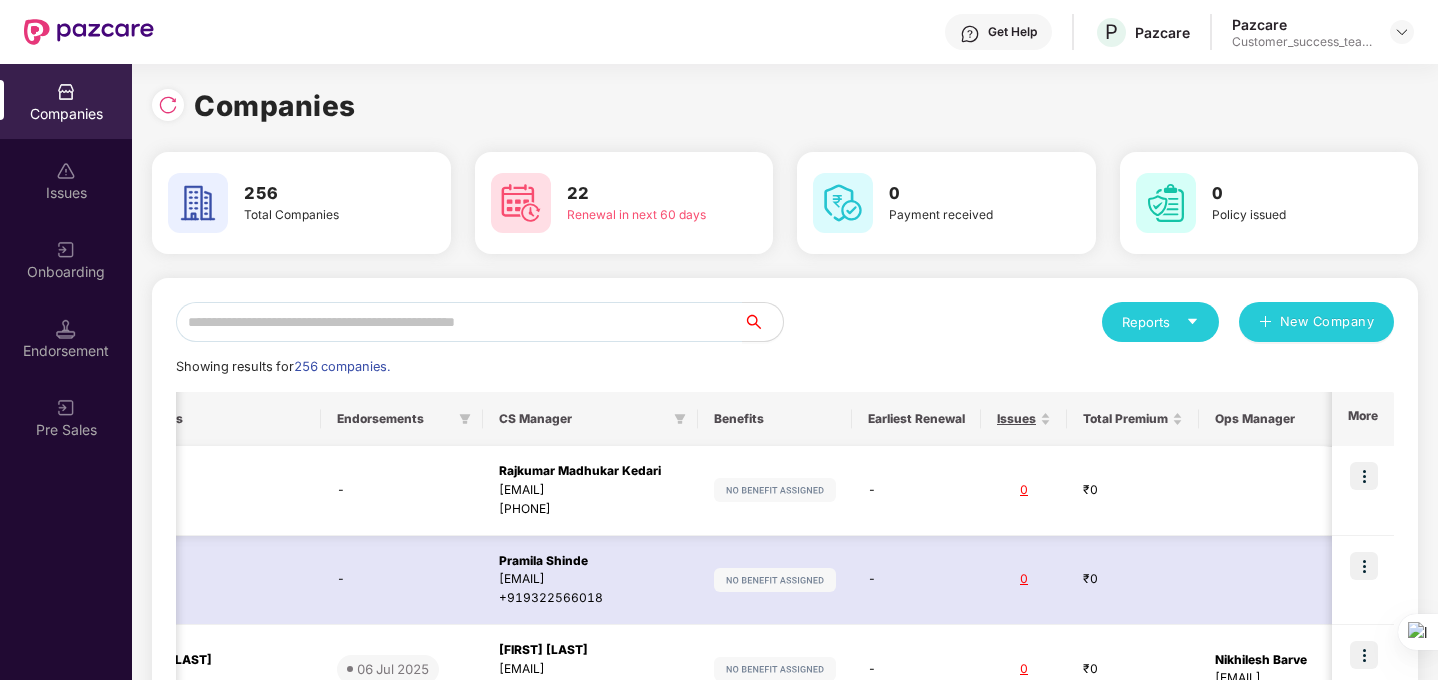 scroll, scrollTop: 0, scrollLeft: 900, axis: horizontal 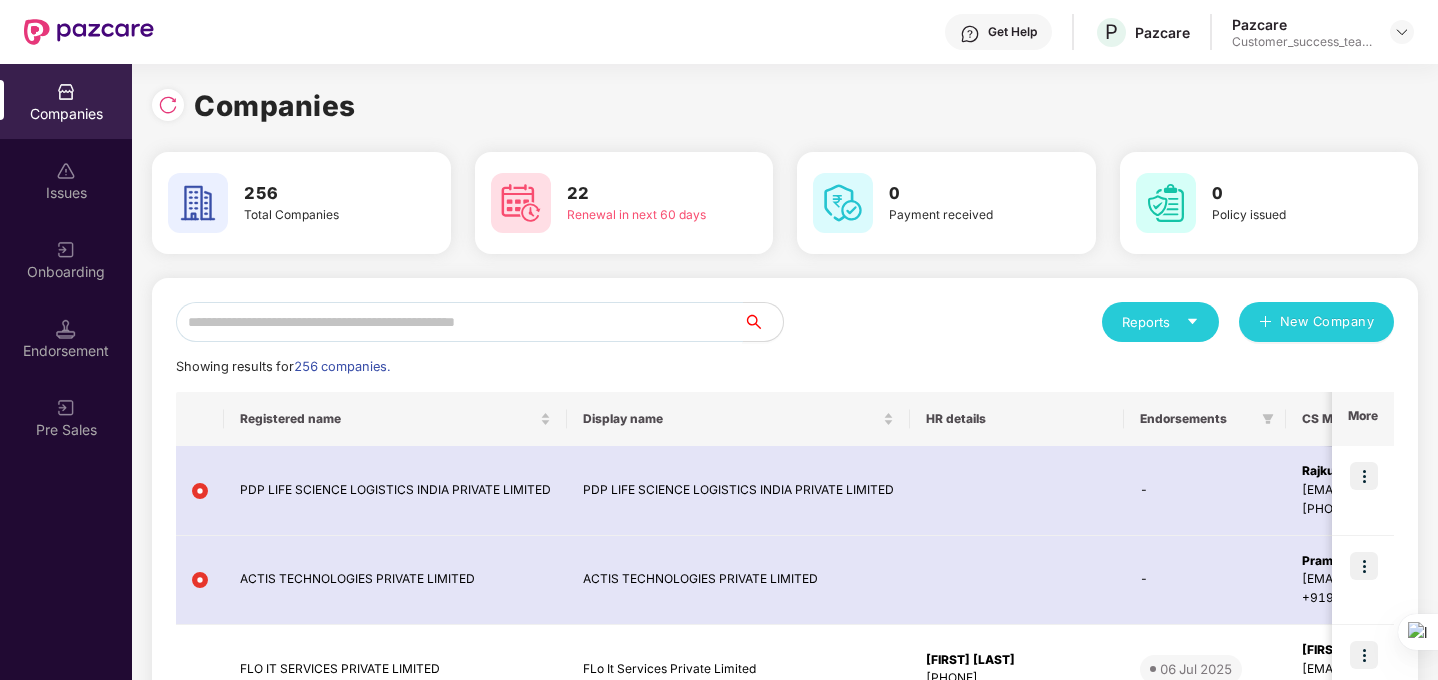 click at bounding box center (459, 322) 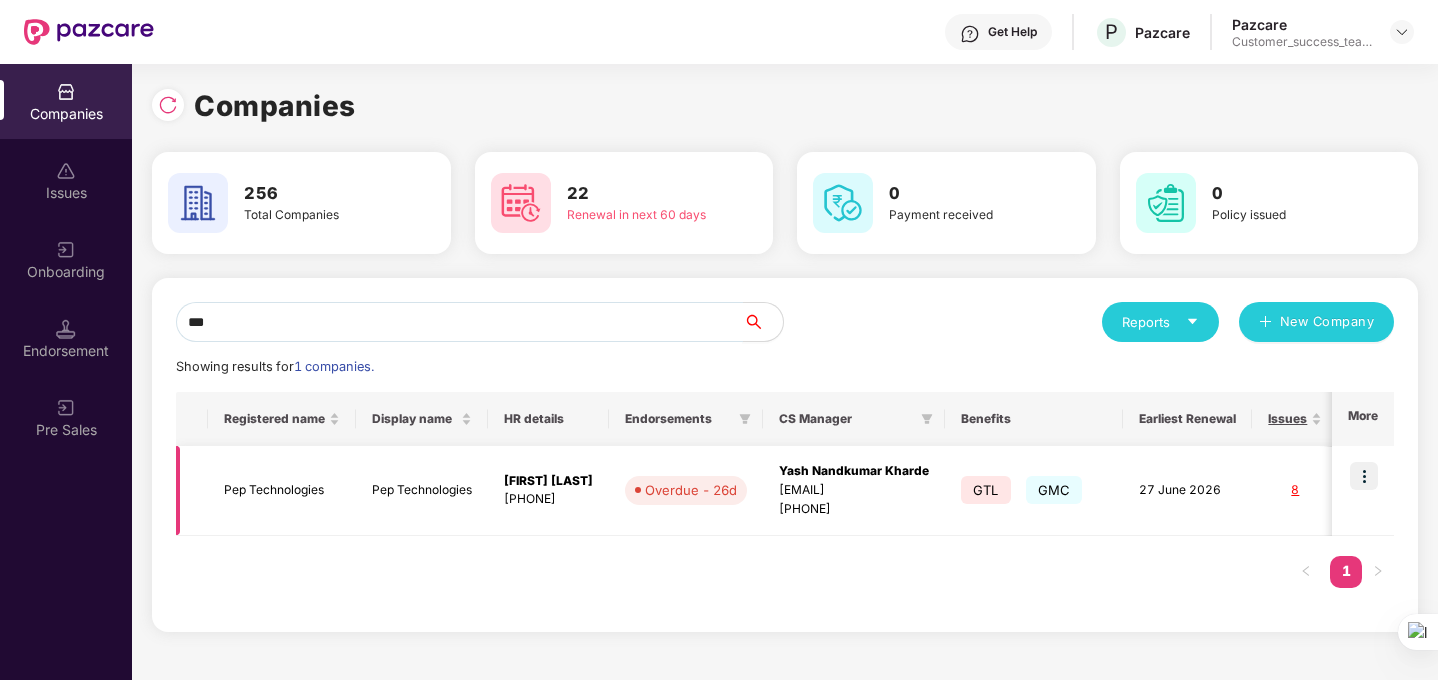 type on "***" 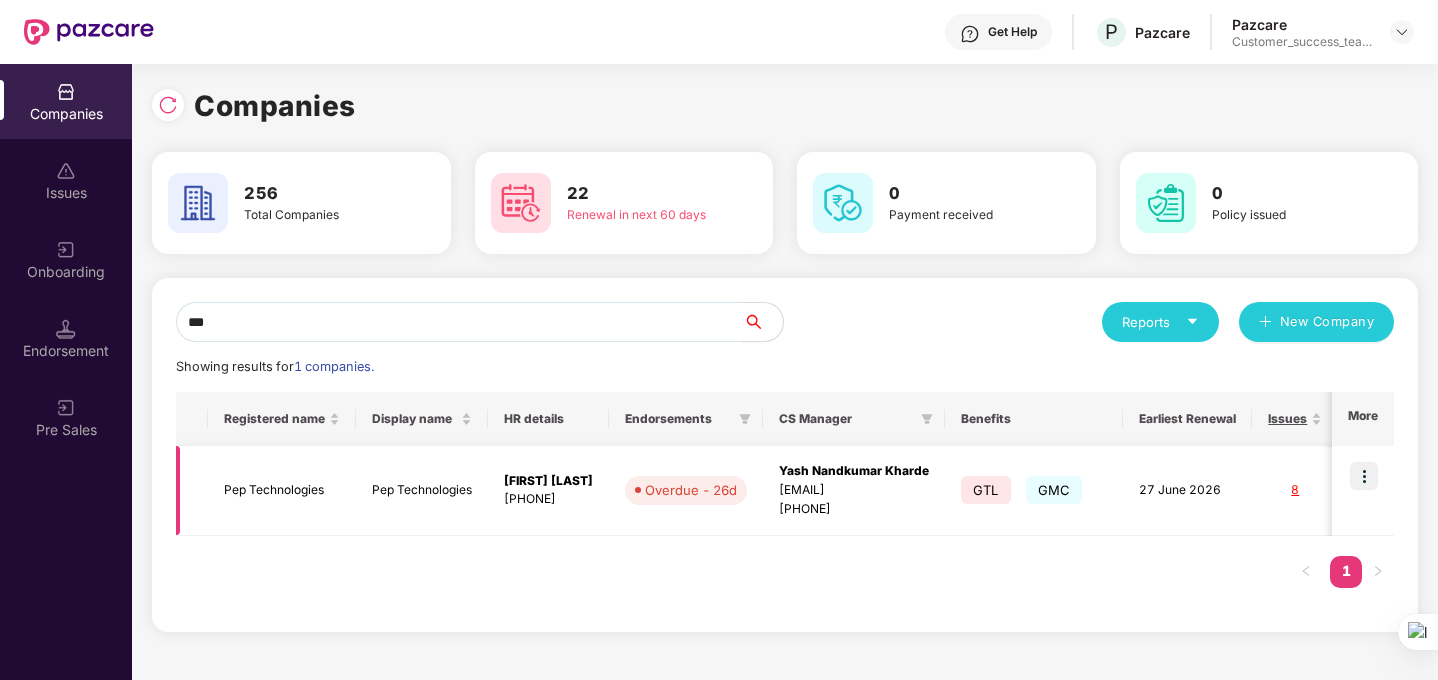 click at bounding box center (1364, 476) 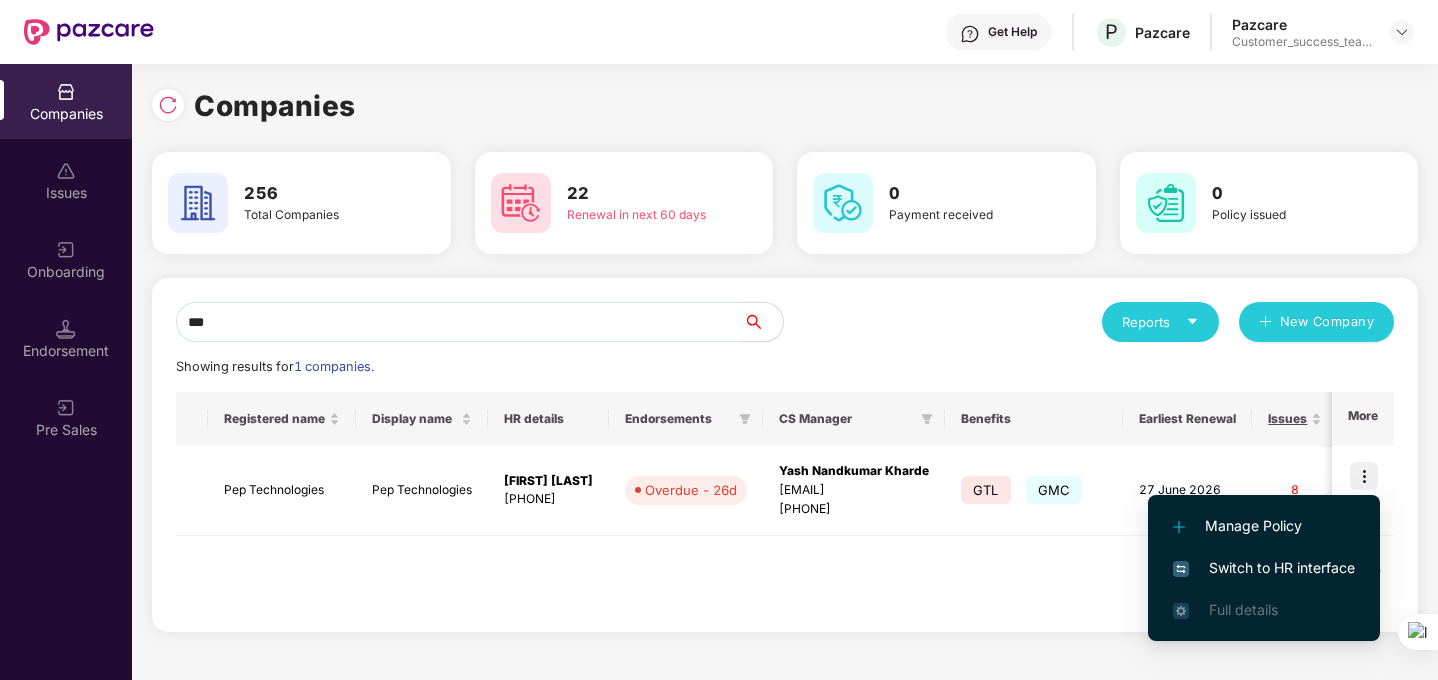 click on "Switch to HR interface" at bounding box center (1264, 568) 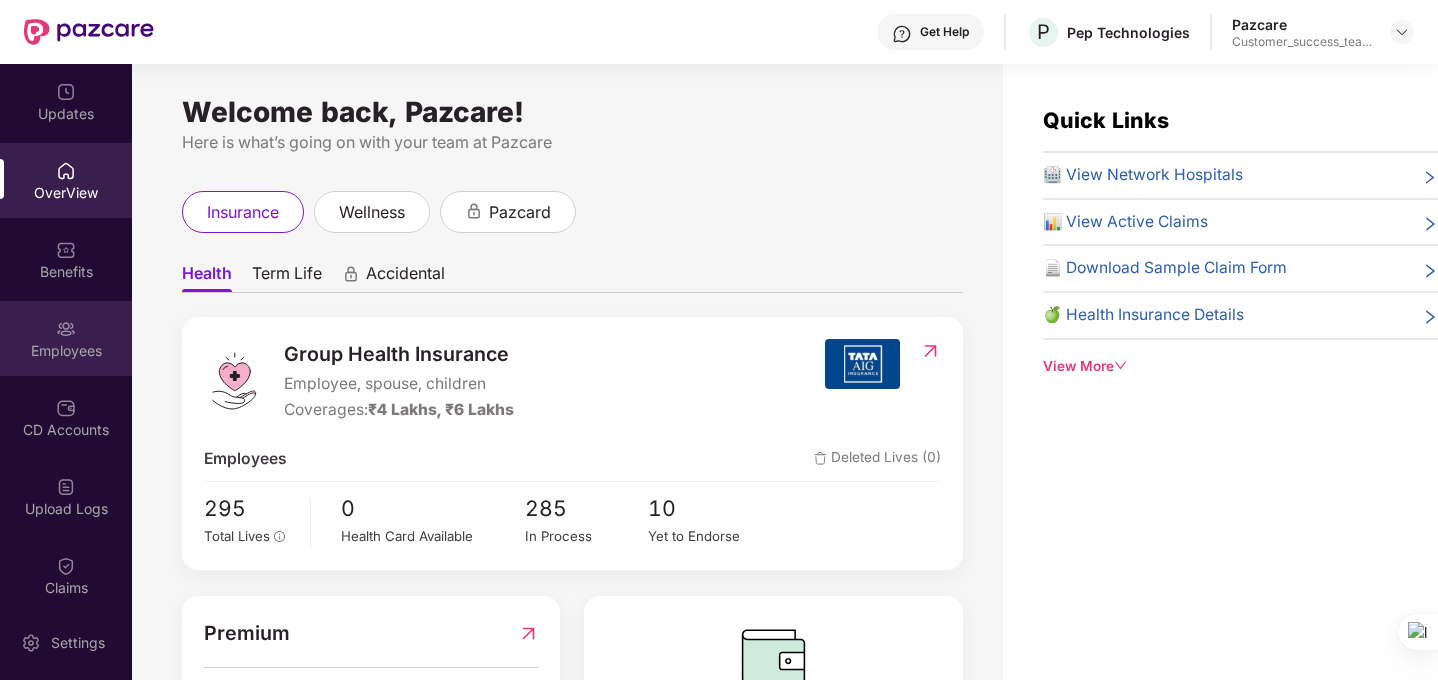 click on "Employees" at bounding box center [66, 351] 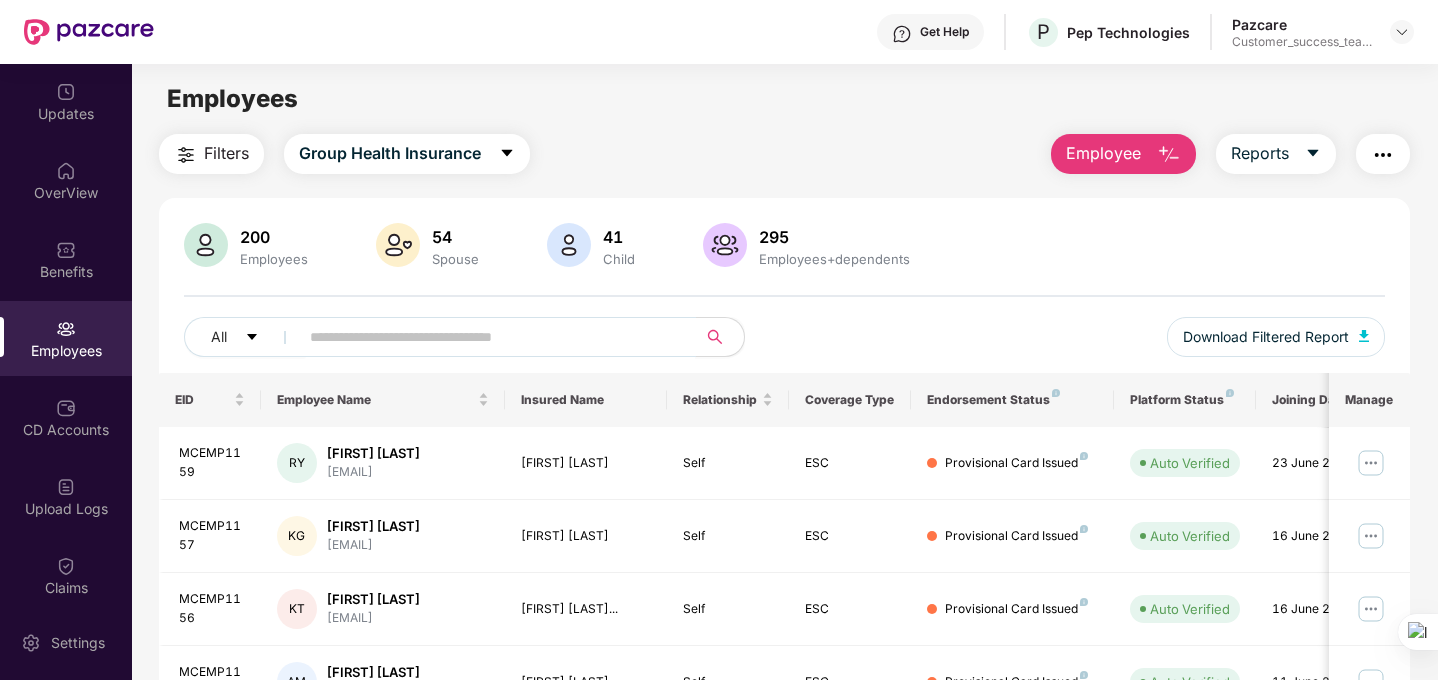 click at bounding box center [489, 337] 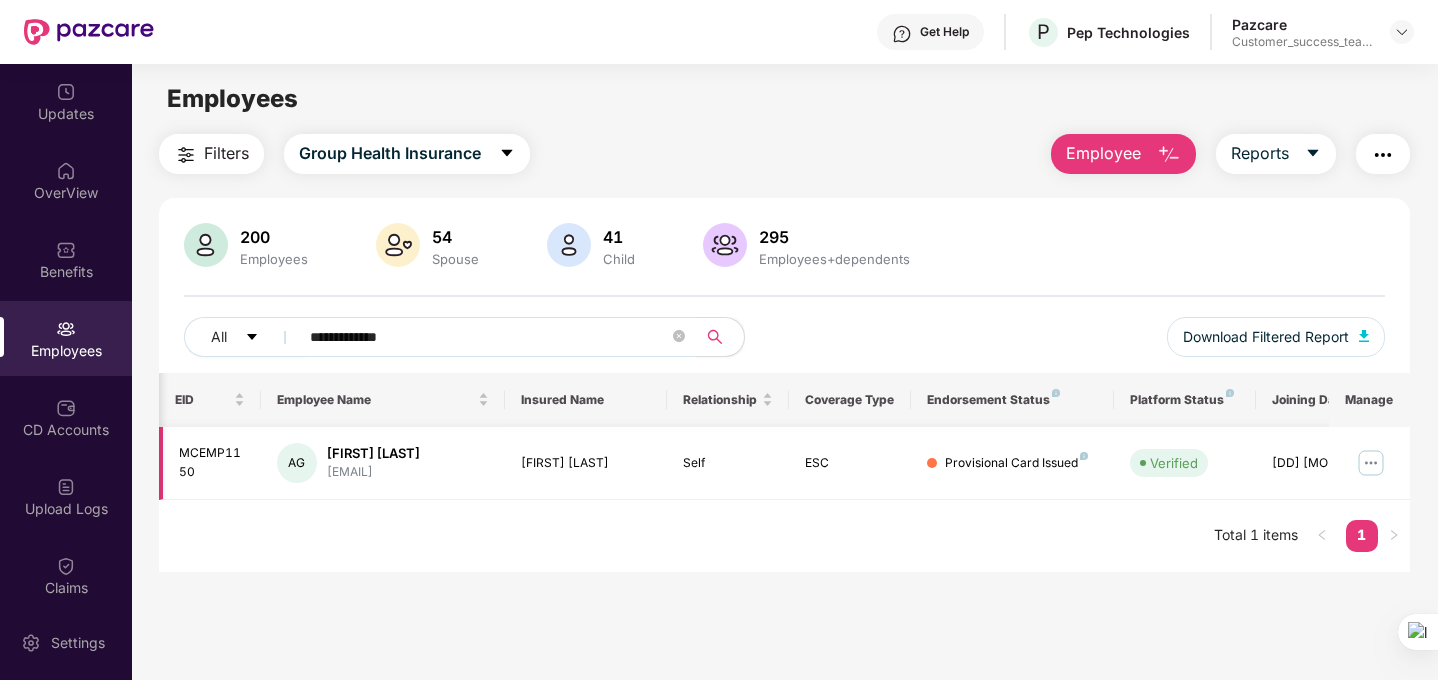 scroll, scrollTop: 0, scrollLeft: 50, axis: horizontal 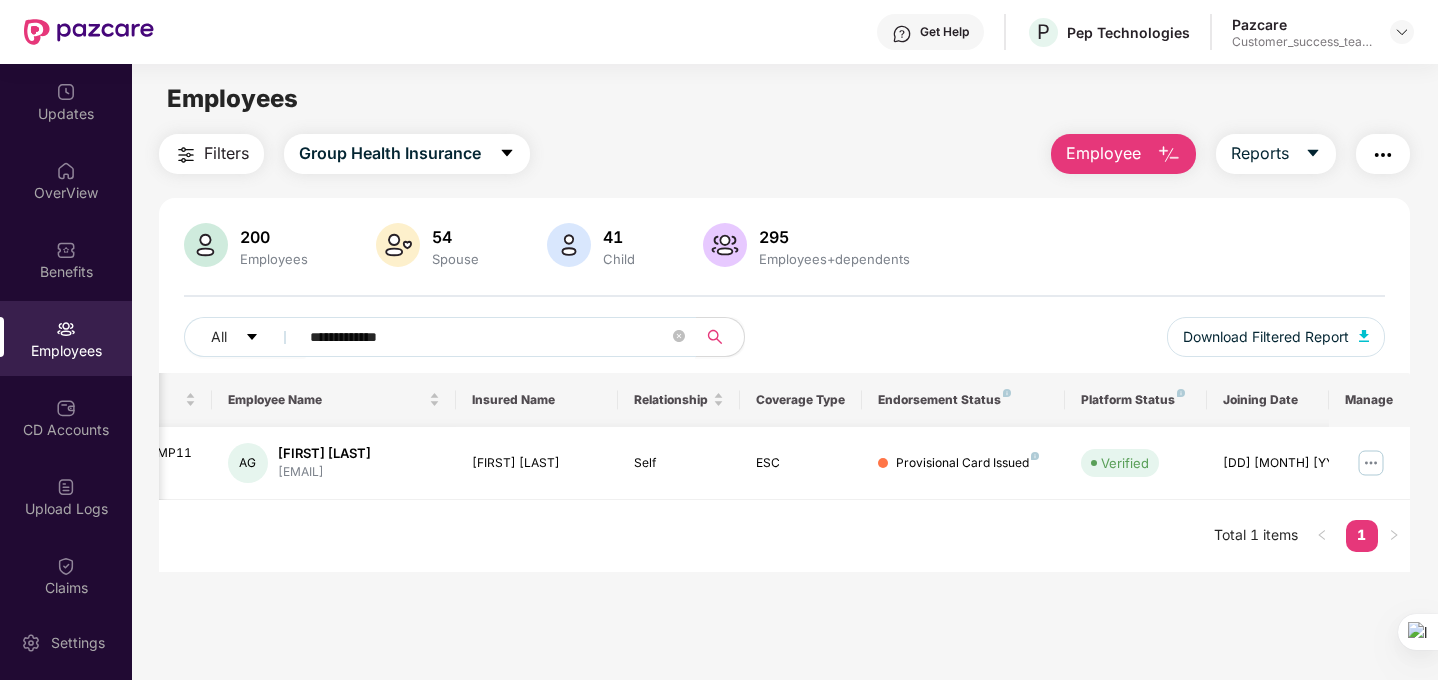 type on "**********" 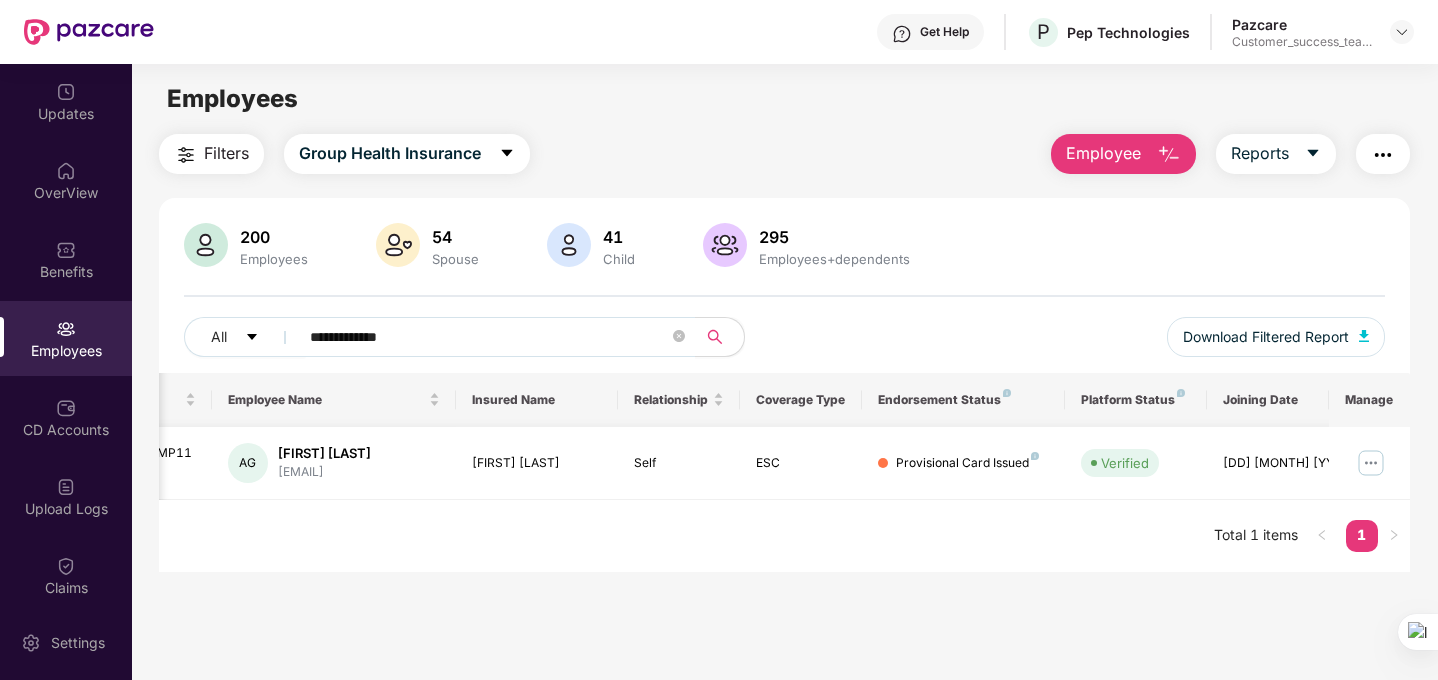 click at bounding box center [1371, 463] 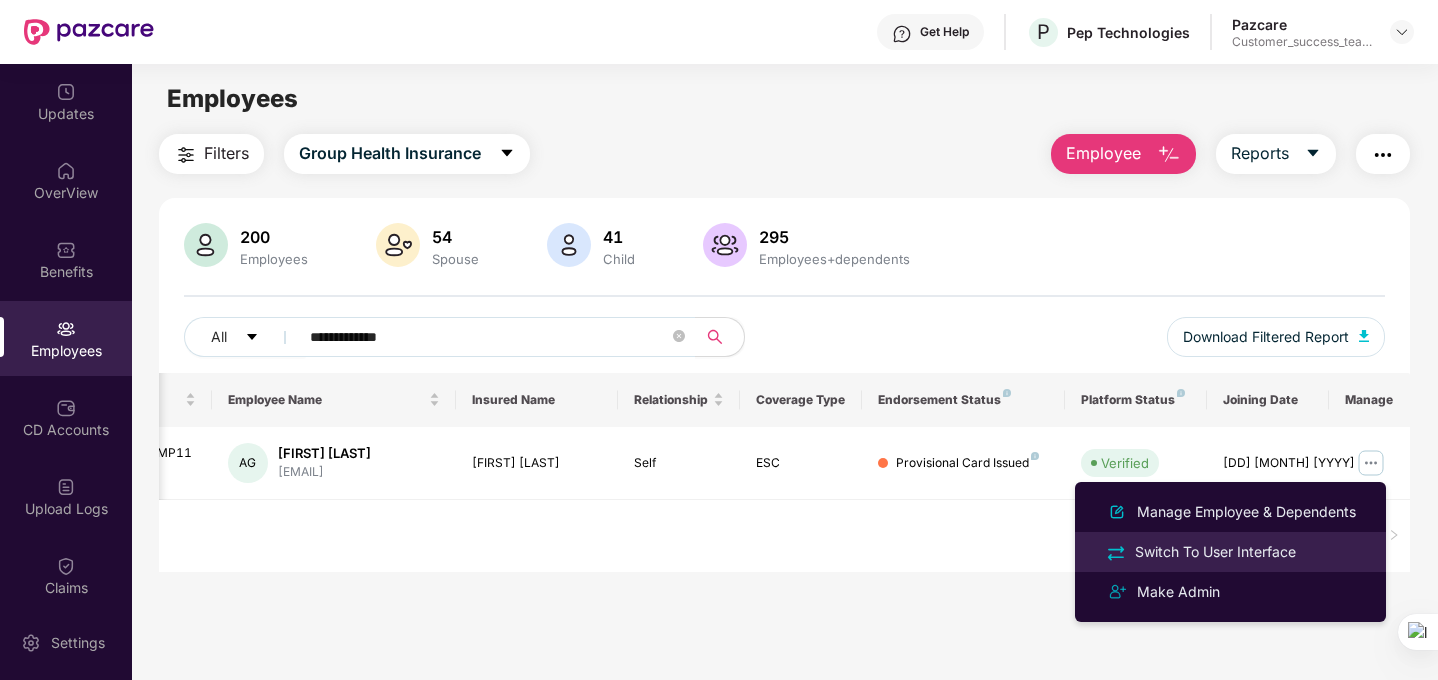 click on "Switch To User Interface" at bounding box center (1215, 552) 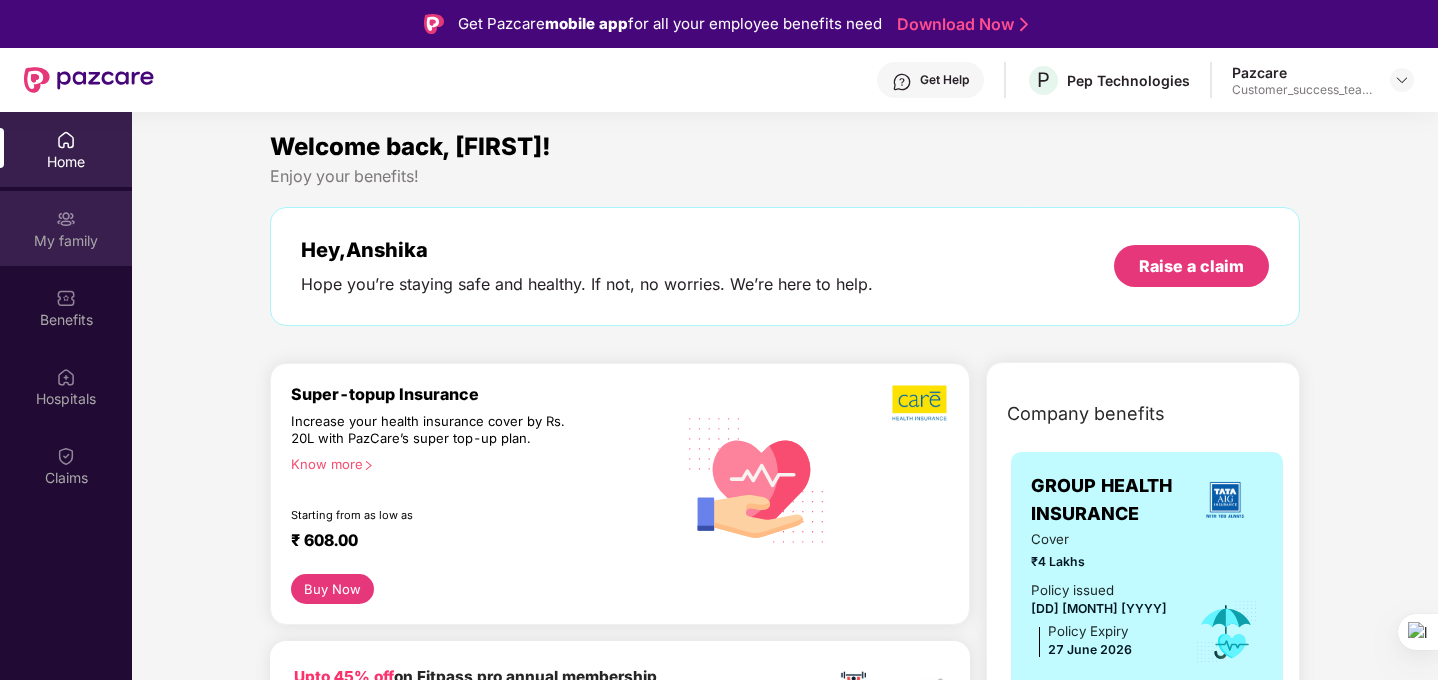 click on "My family" at bounding box center (66, 241) 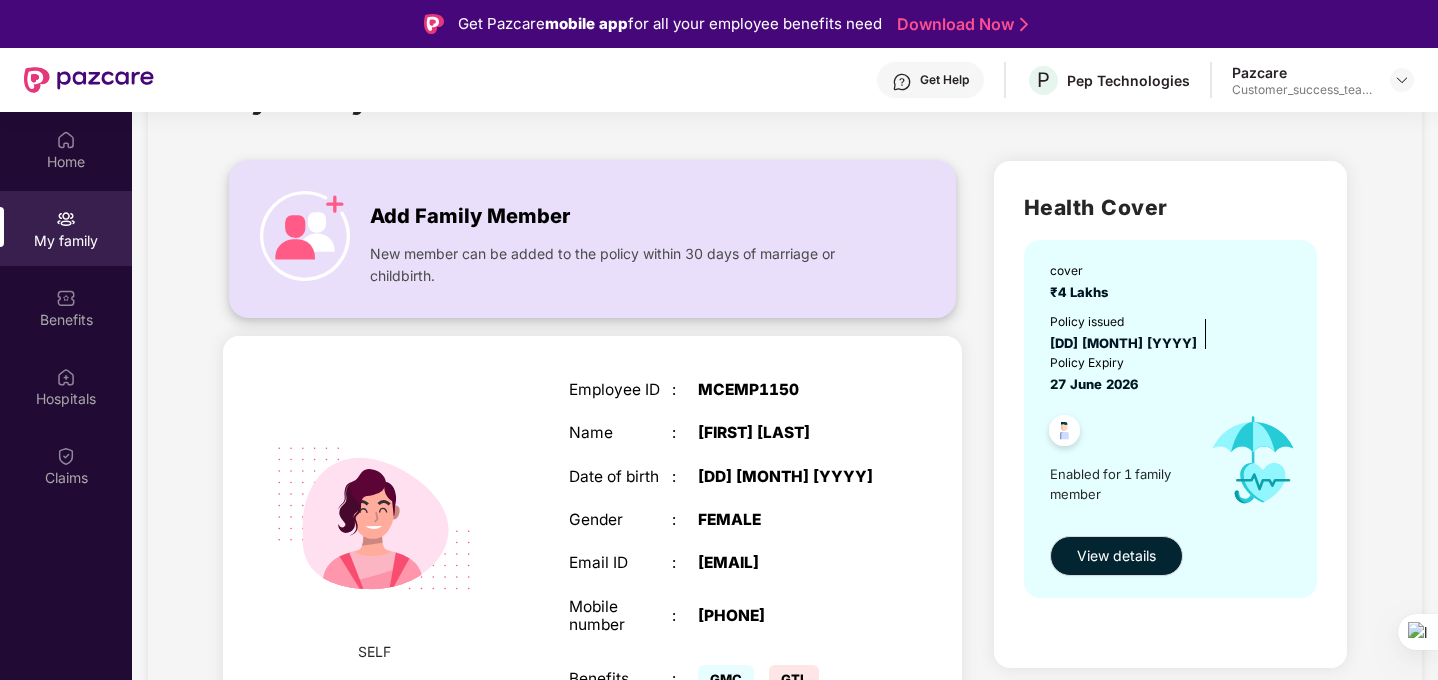 scroll, scrollTop: 156, scrollLeft: 0, axis: vertical 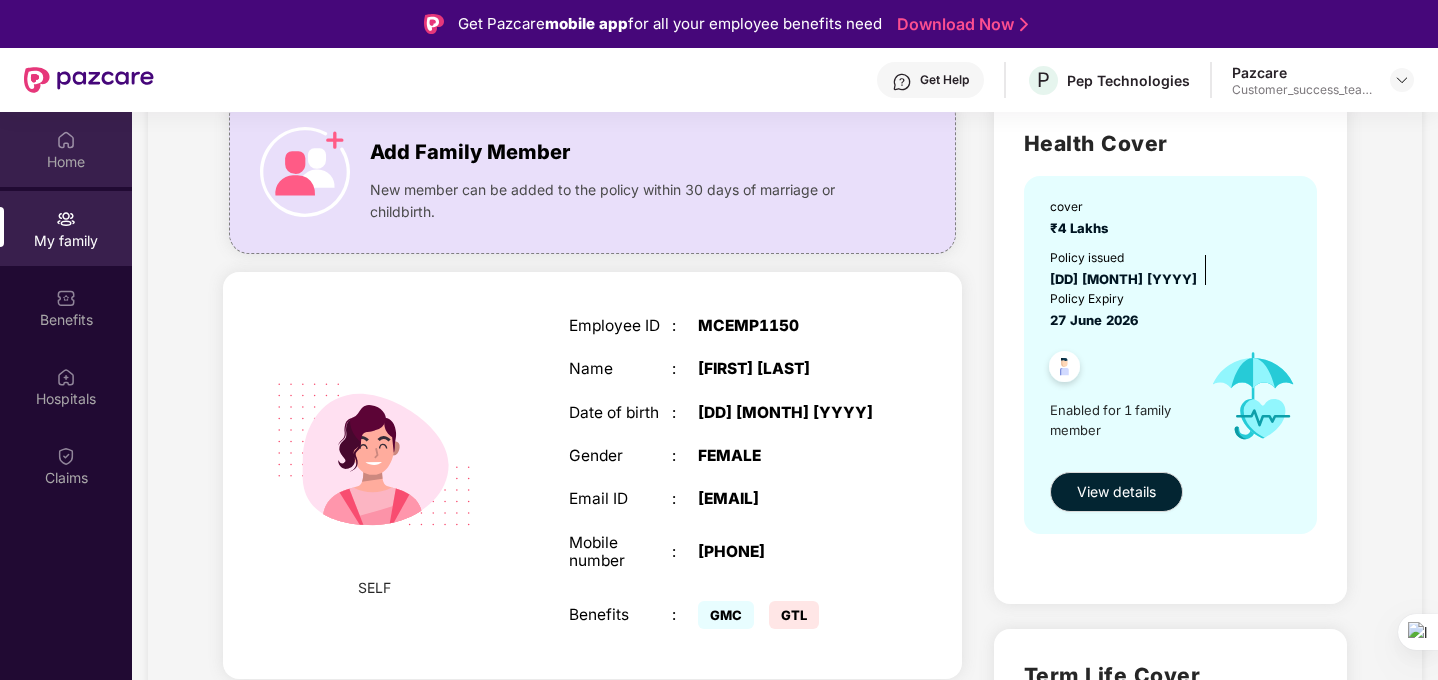 click at bounding box center (66, 140) 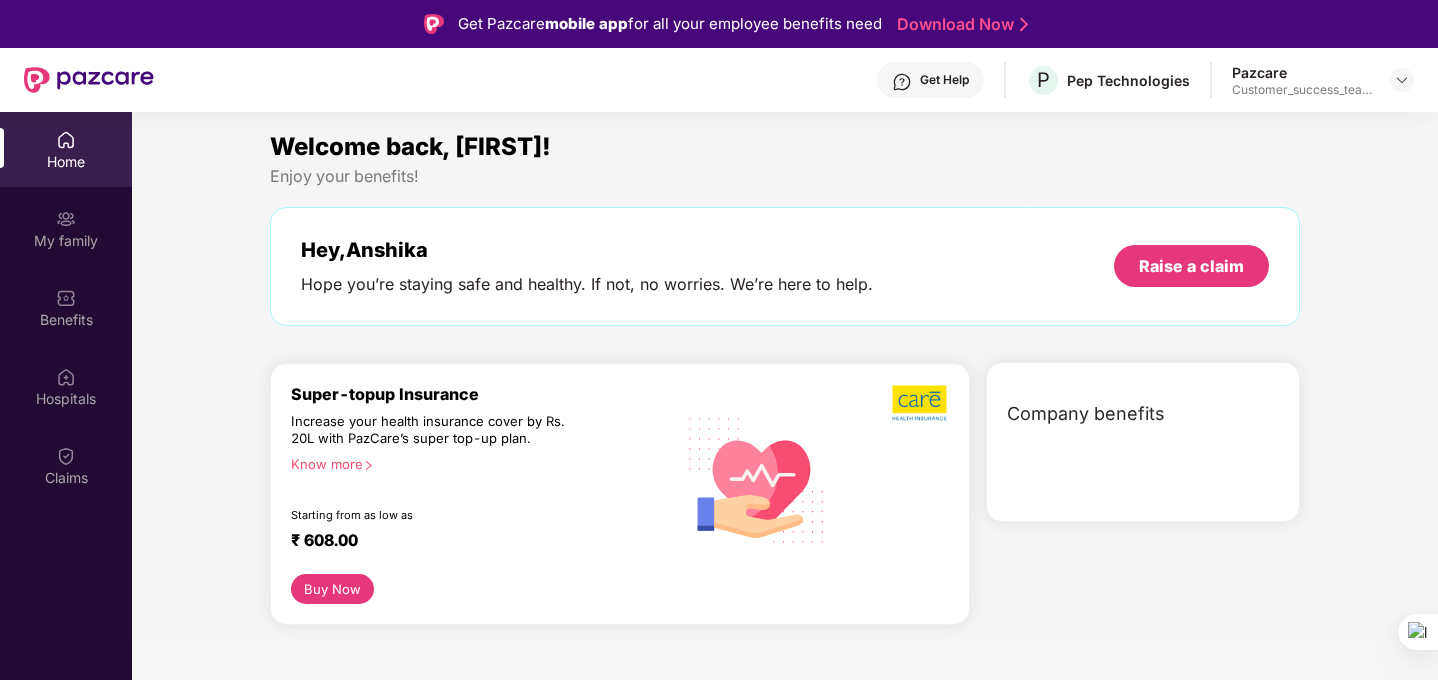 scroll, scrollTop: 0, scrollLeft: 0, axis: both 